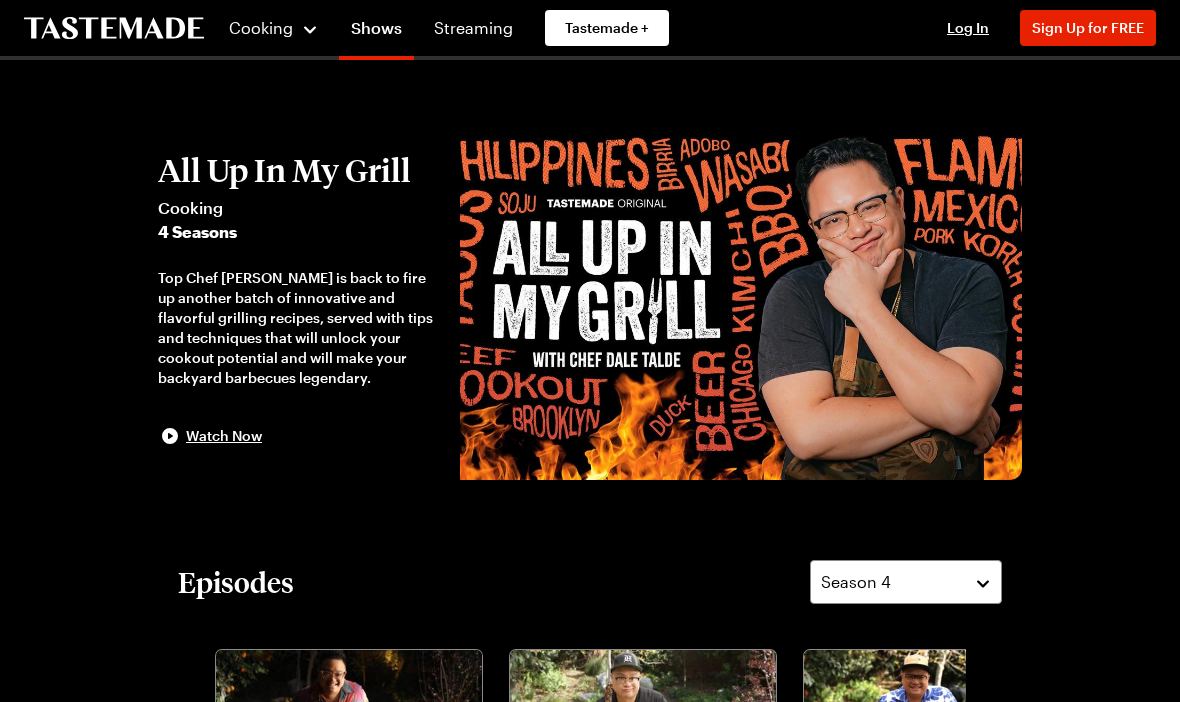 scroll, scrollTop: 0, scrollLeft: 0, axis: both 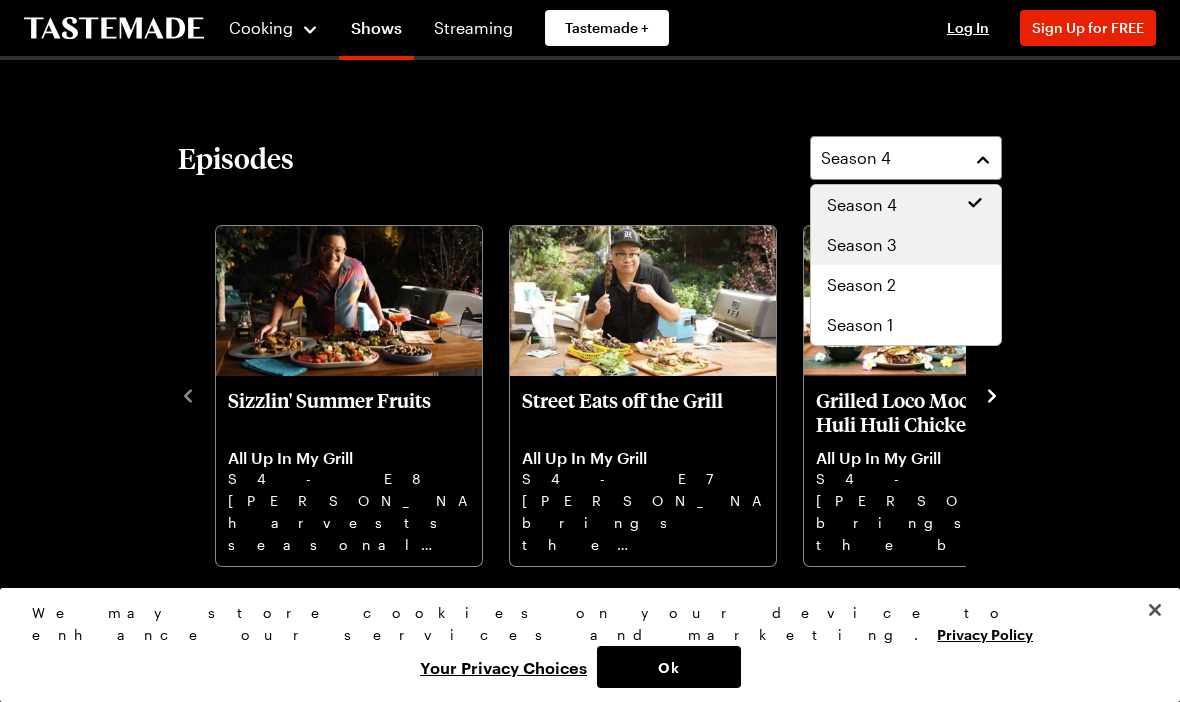 click on "Season 3" at bounding box center (906, 245) 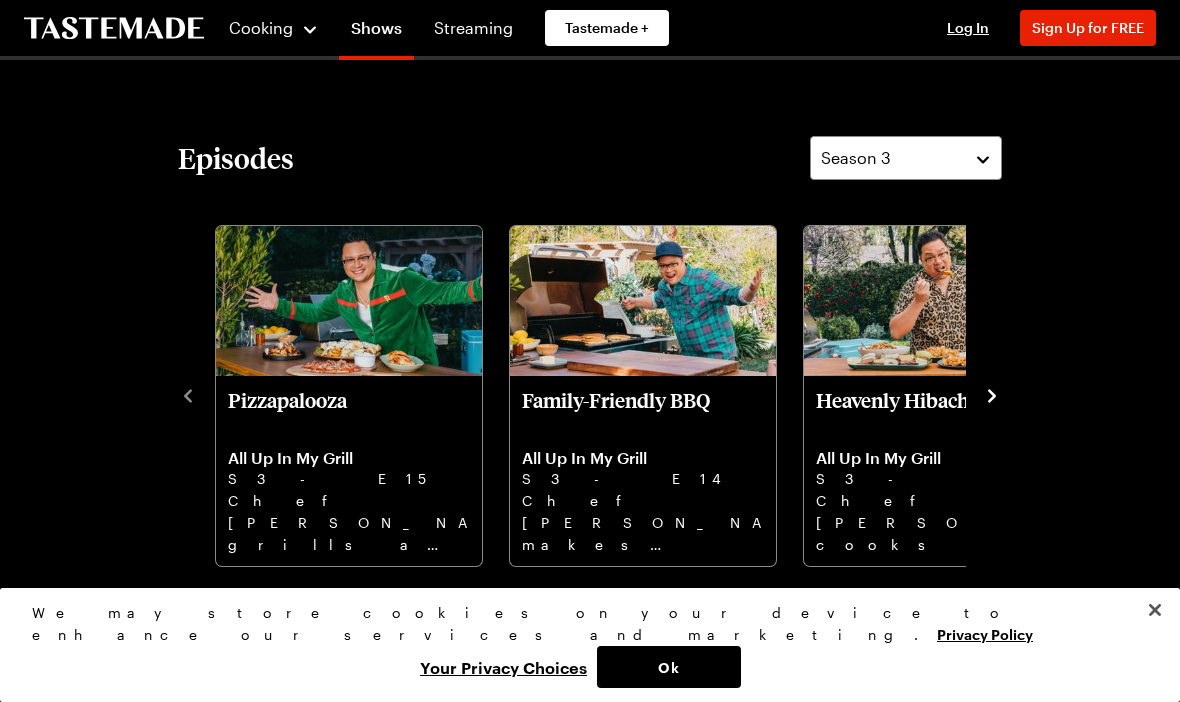 click 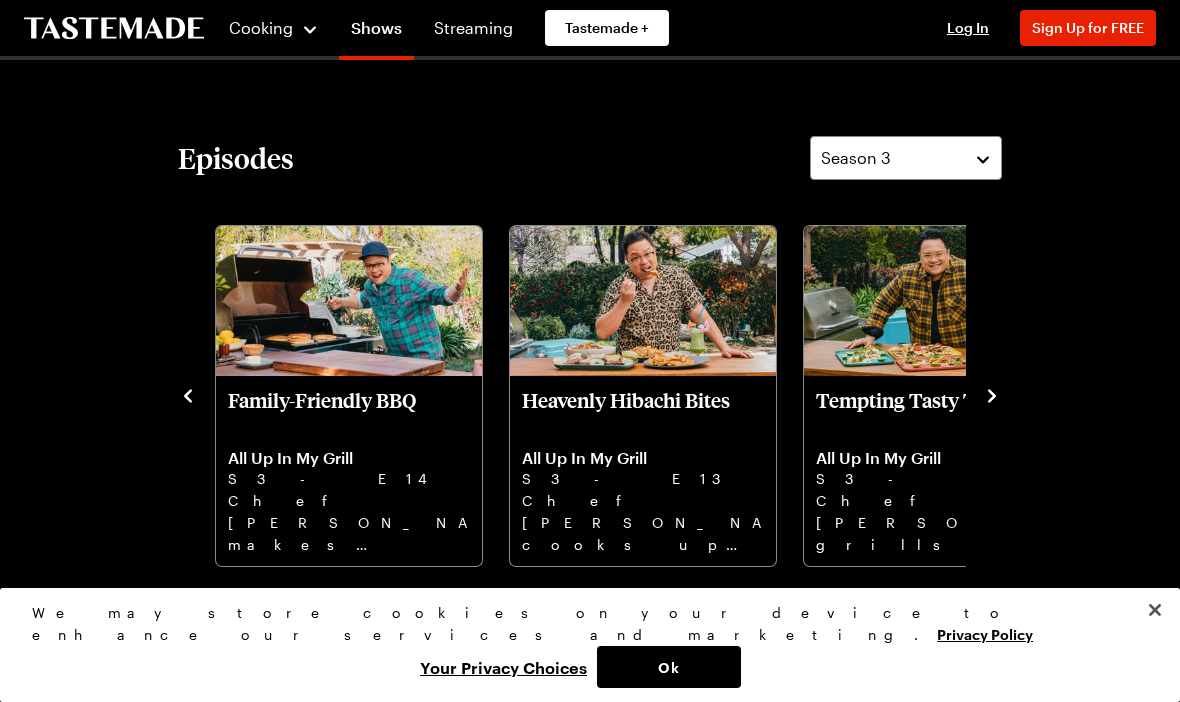 click 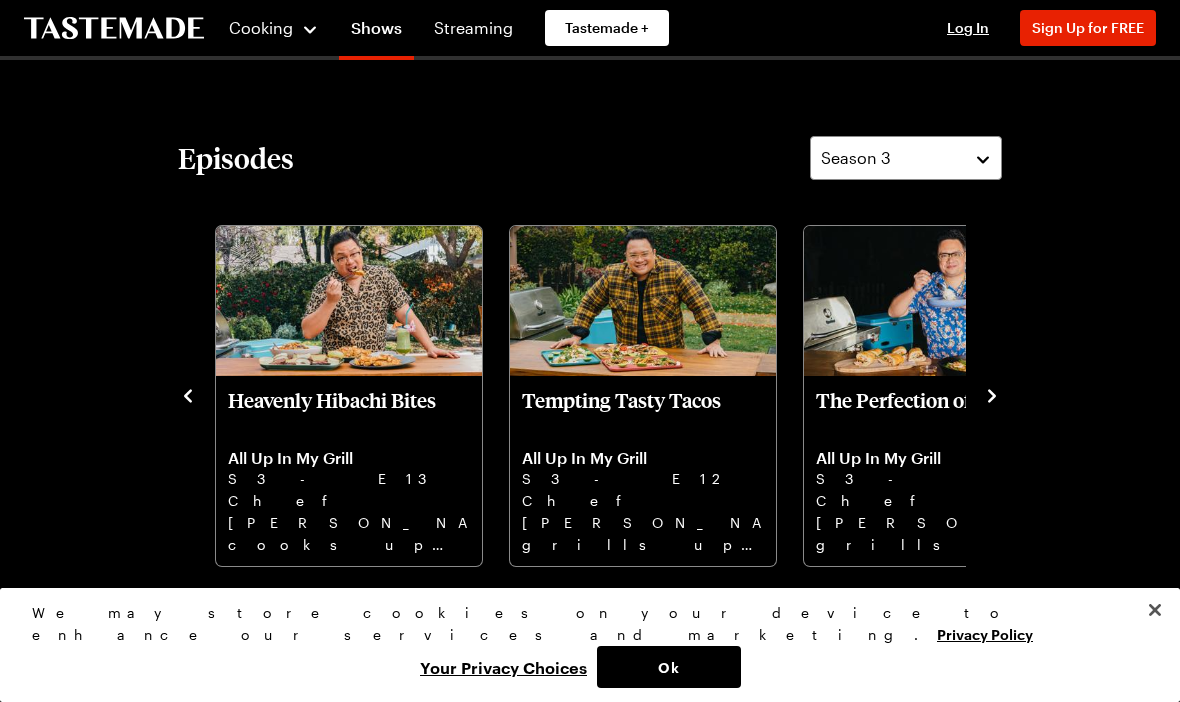 click 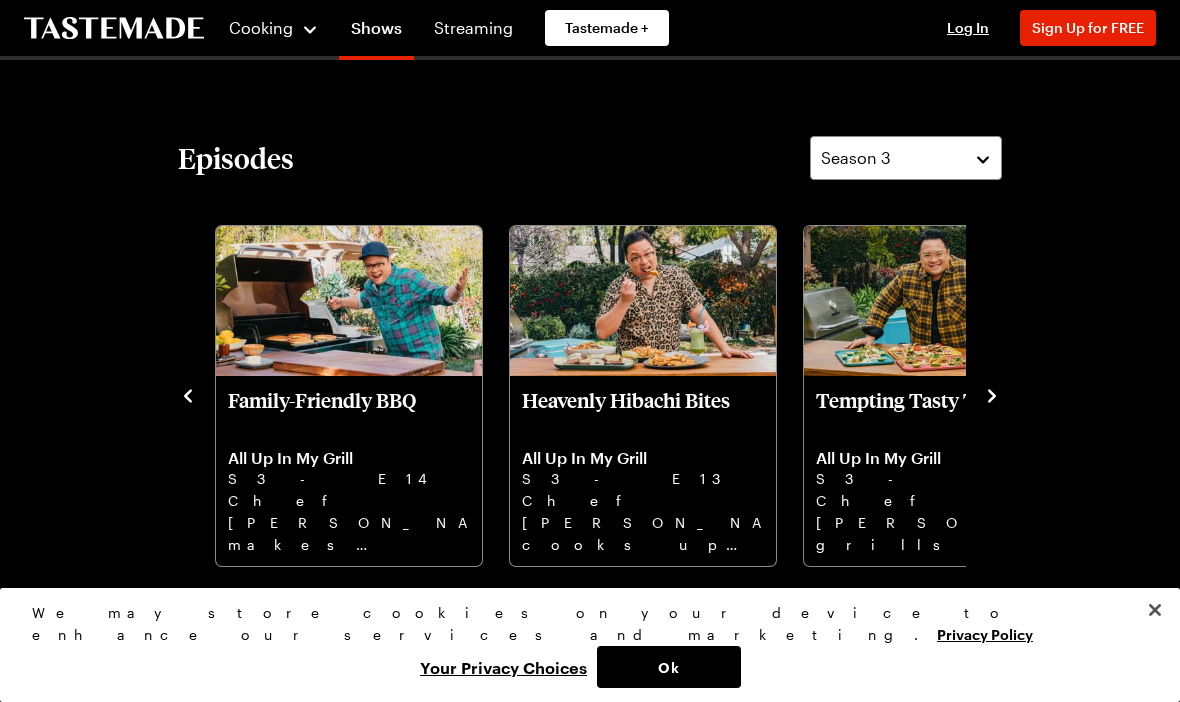 click 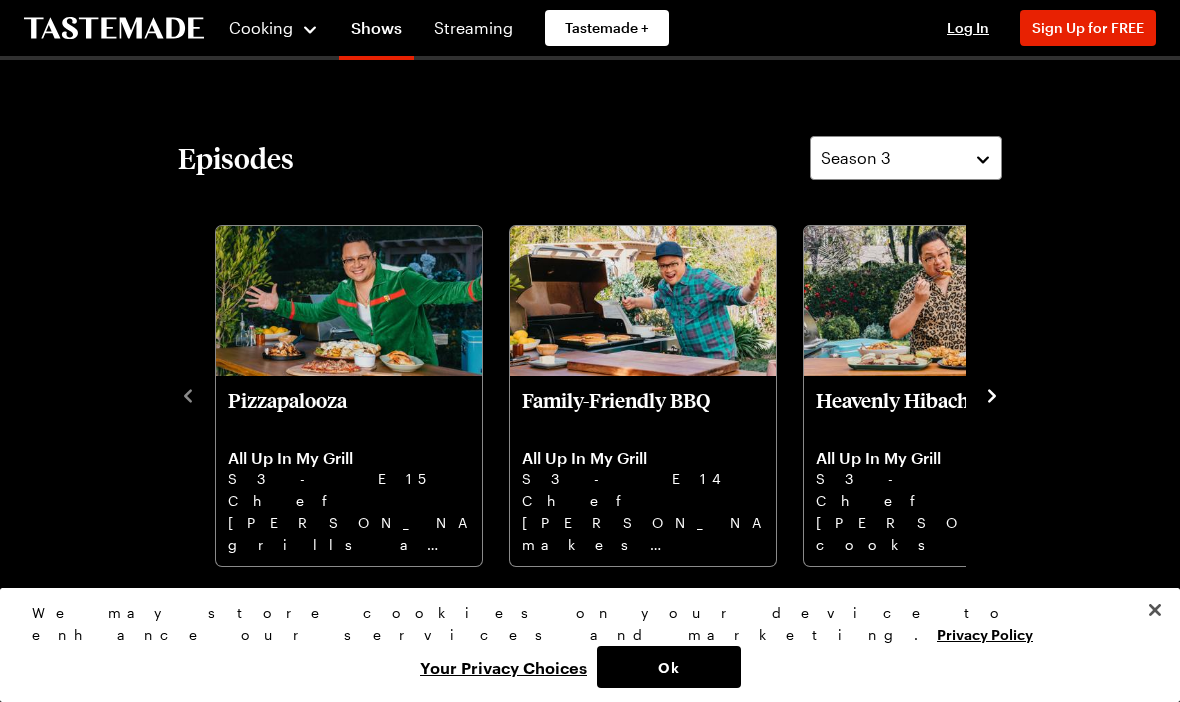 click on "Pizzapalooza All Up In My Grill S3 - E15 Chef [PERSON_NAME] grills a Chicago-style pie, pepperoni pizza pocket, chicken wings, and a zesty grilled caesar. Family-Friendly BBQ All Up In My Grill S3 - E14 Chef [PERSON_NAME] makes spiced apple pancakes, grilled cheese & tomato soup, chicken parm, and a s’mores treat. Heavenly Hibachi Bites All Up In My Grill S3 - E13 Chef [PERSON_NAME] cooks up tasty fried rice, pretzel pork dumplings, beef & an onion volcano, and a sake slushy. Tempting Tasty Tacos All Up In My Grill S3 - E12 Chef [PERSON_NAME] grills up salmon tacos with salsa, pineapple duck al pastor tacos, & a mushroom queso taco. The Perfection of Pork All Up In My Grill S3 - E11 Chef [PERSON_NAME] grills up a root beer glazed pork banh mi, chorizo fried rice, & sausage stuffed peppers. A Festive & Flavorful Christmas in July All Up In My Grill S3 - E10 Chef [PERSON_NAME] gets festive with ham & pineapple sliders, grilled sweet potatoes, and a coconut cocktail. Scrumptious Summer Sandwiches All Up In My Grill S3 - E9" at bounding box center (590, 394) 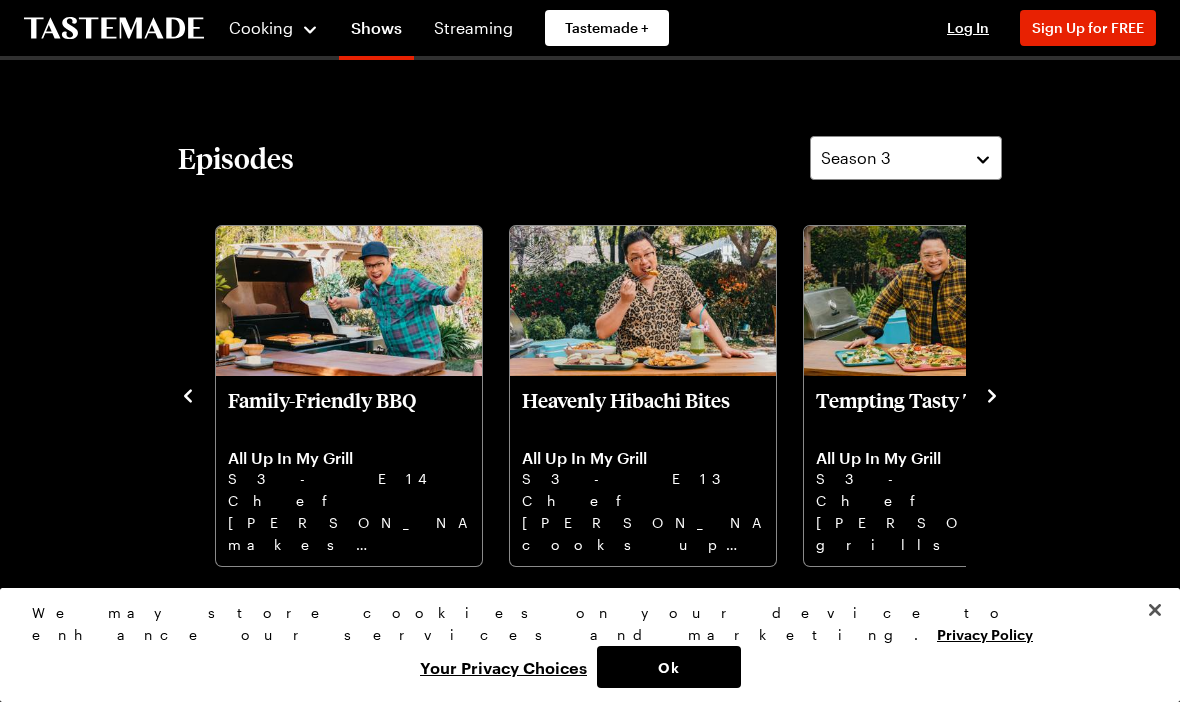 click 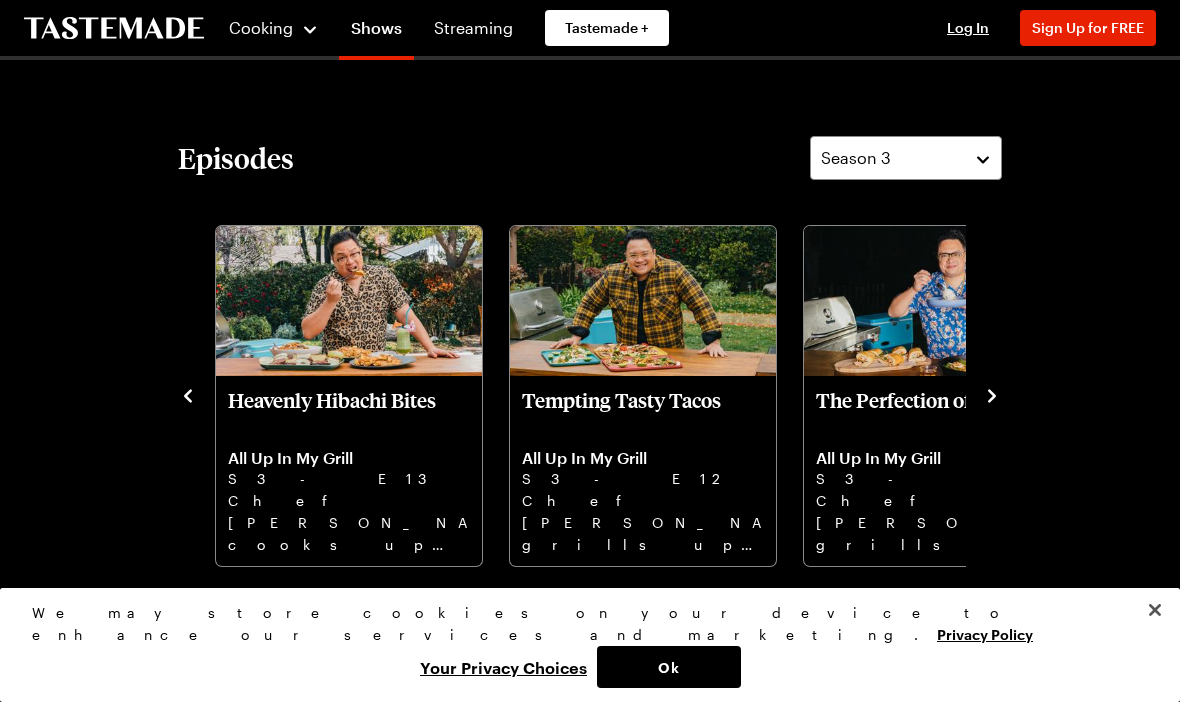 click on "Pizzapalooza All Up In My Grill S3 - E15 Chef [PERSON_NAME] grills a Chicago-style pie, pepperoni pizza pocket, chicken wings, and a zesty grilled caesar. Family-Friendly BBQ All Up In My Grill S3 - E14 Chef [PERSON_NAME] makes spiced apple pancakes, grilled cheese & tomato soup, chicken parm, and a s’mores treat. Heavenly Hibachi Bites All Up In My Grill S3 - E13 Chef [PERSON_NAME] cooks up tasty fried rice, pretzel pork dumplings, beef & an onion volcano, and a sake slushy. Tempting Tasty Tacos All Up In My Grill S3 - E12 Chef [PERSON_NAME] grills up salmon tacos with salsa, pineapple duck al pastor tacos, & a mushroom queso taco. The Perfection of Pork All Up In My Grill S3 - E11 Chef [PERSON_NAME] grills up a root beer glazed pork banh mi, chorizo fried rice, & sausage stuffed peppers. A Festive & Flavorful Christmas in July All Up In My Grill S3 - E10 Chef [PERSON_NAME] gets festive with ham & pineapple sliders, grilled sweet potatoes, and a coconut cocktail. Scrumptious Summer Sandwiches All Up In My Grill S3 - E9" at bounding box center (590, 394) 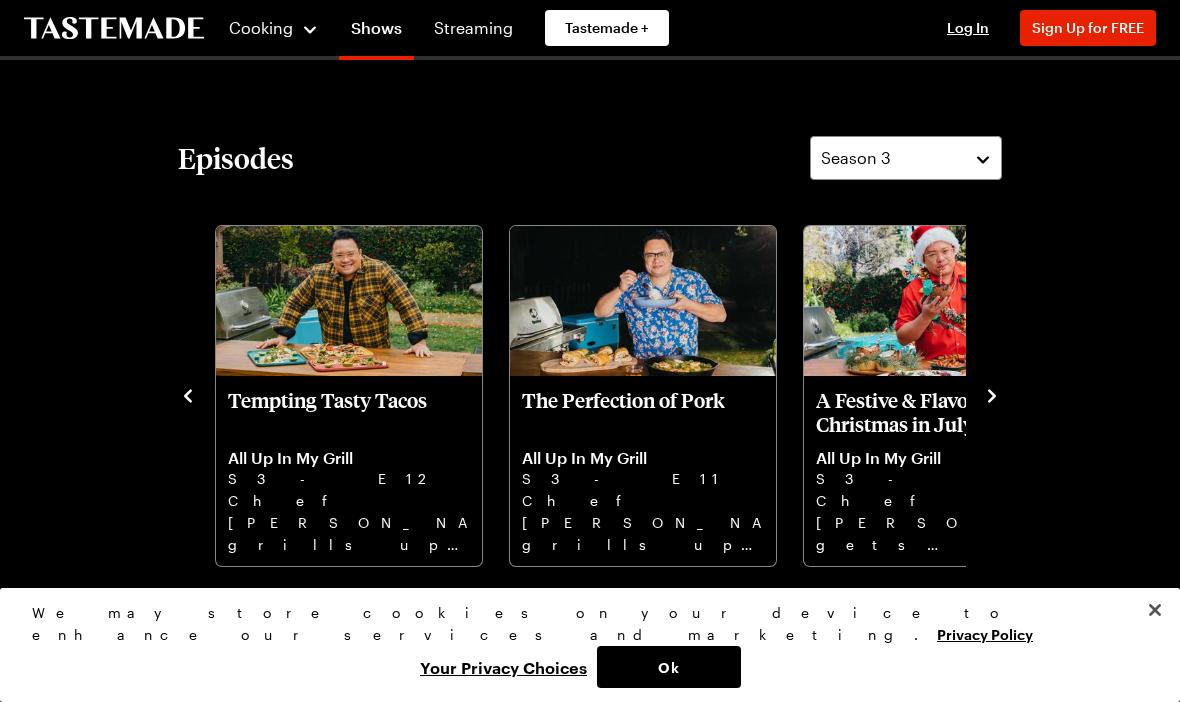 click on "Chef [PERSON_NAME] grills up a root beer glazed pork banh mi, chorizo fried rice, & sausage stuffed peppers." at bounding box center [643, 522] 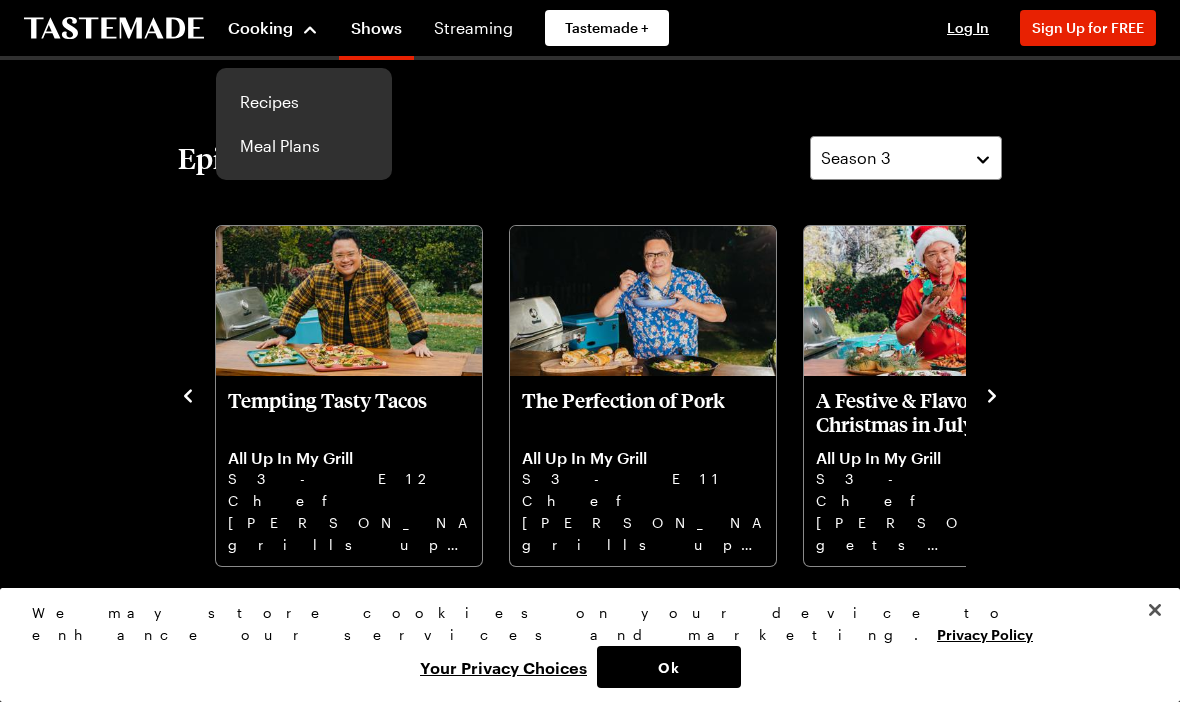 click on "Recipes" at bounding box center [304, 102] 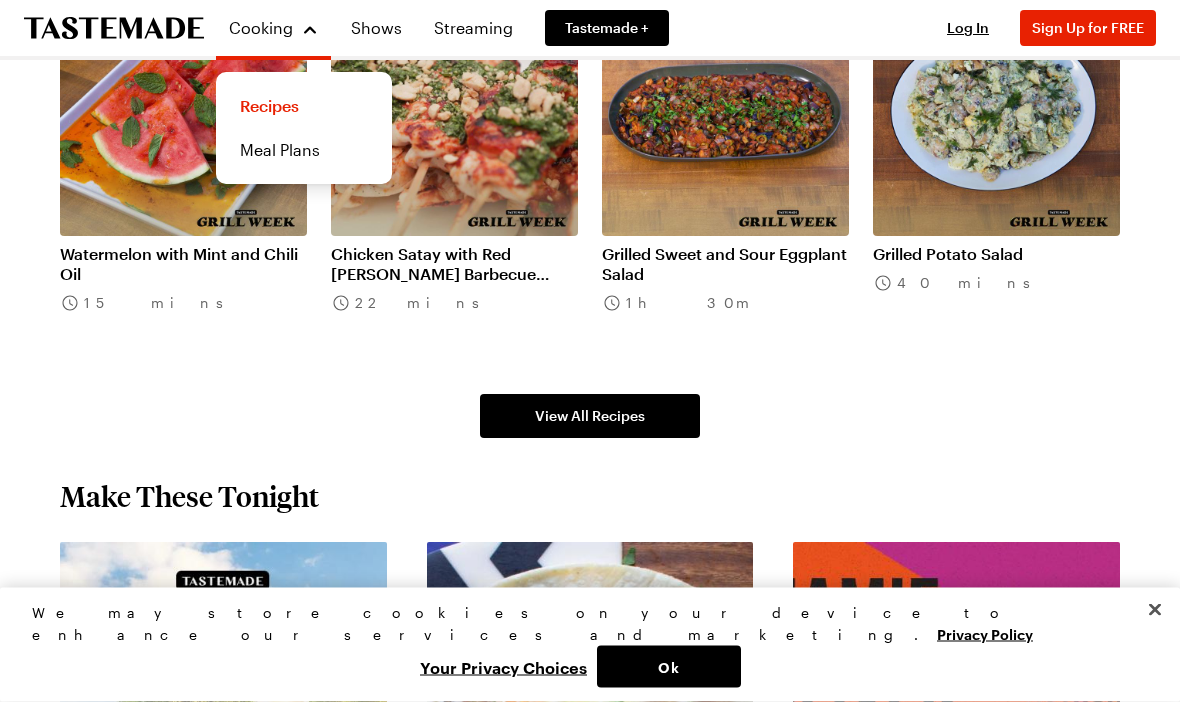 scroll, scrollTop: 1113, scrollLeft: 0, axis: vertical 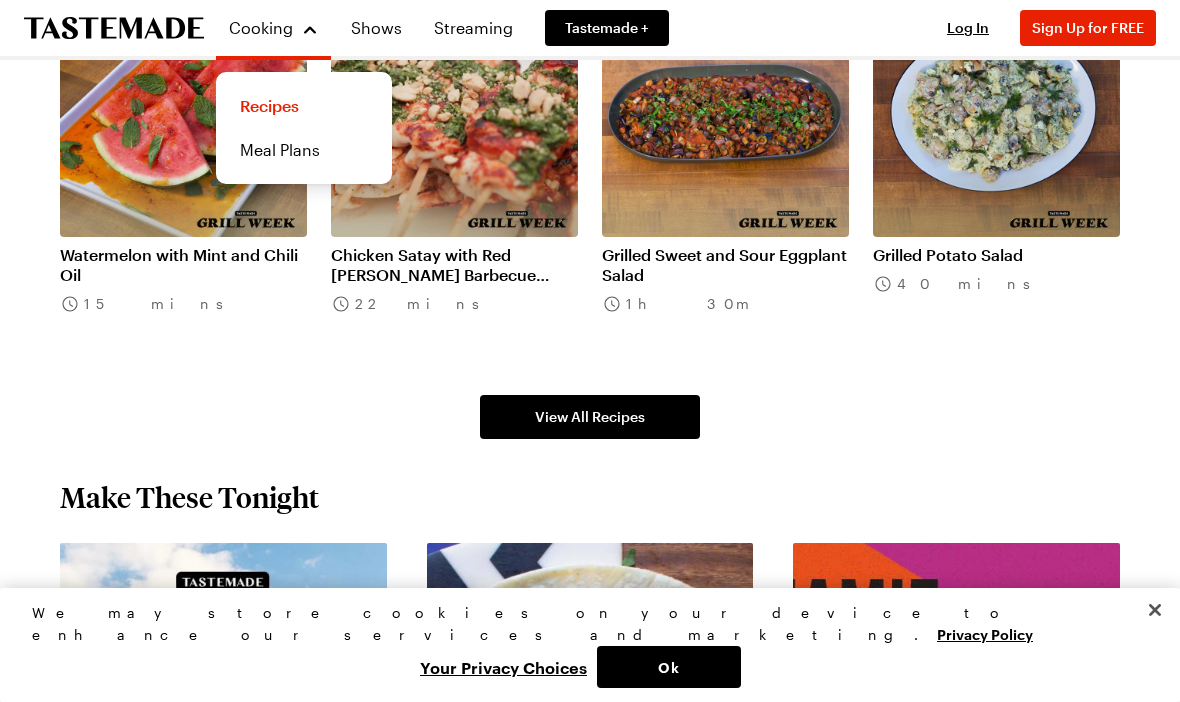 click on "View All Recipes" at bounding box center [590, 417] 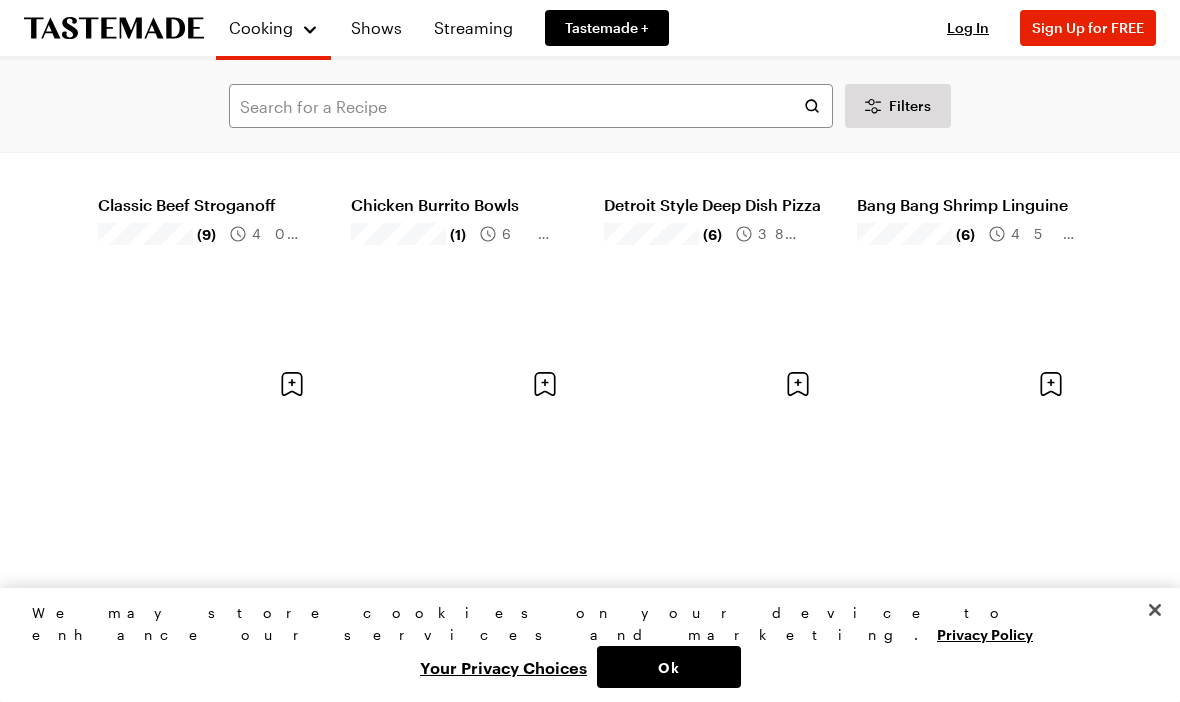 scroll, scrollTop: 0, scrollLeft: 0, axis: both 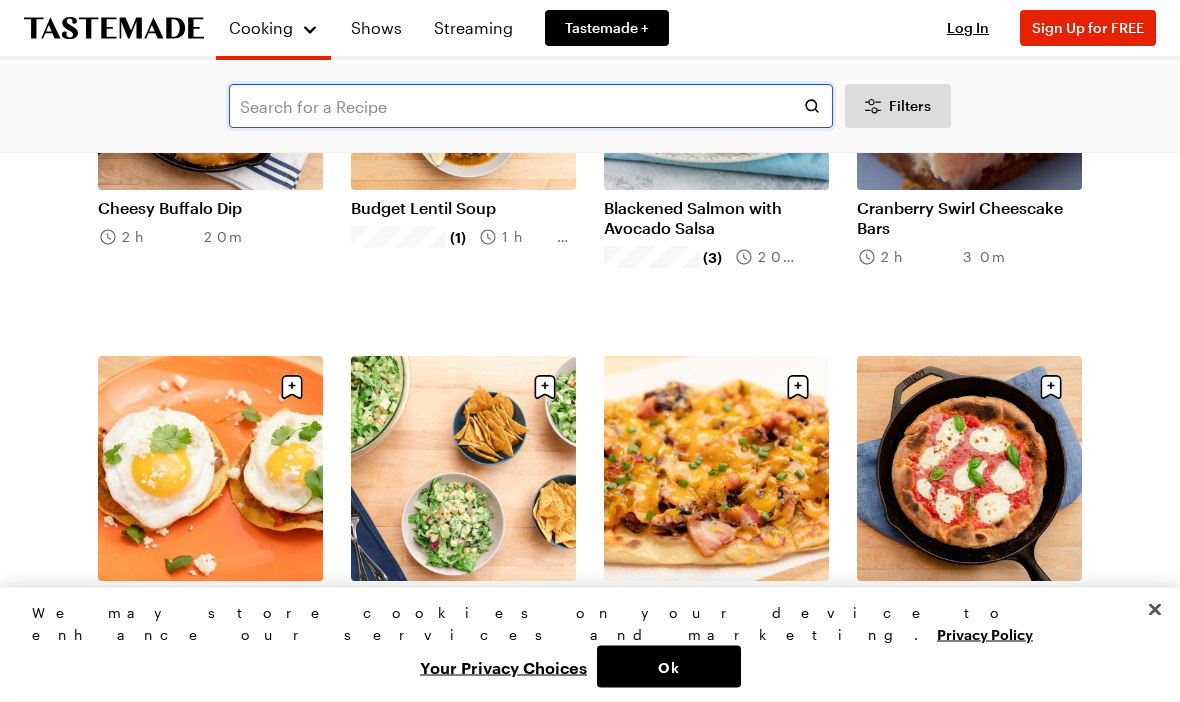click at bounding box center [531, 106] 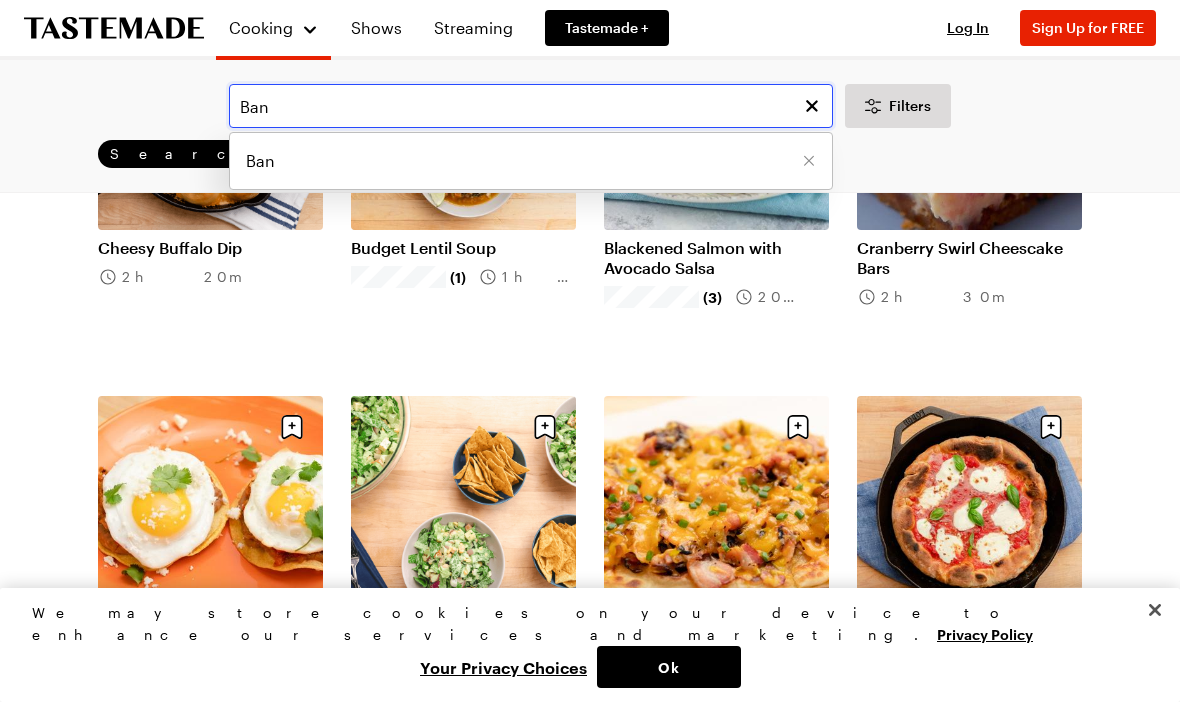 scroll, scrollTop: 0, scrollLeft: 0, axis: both 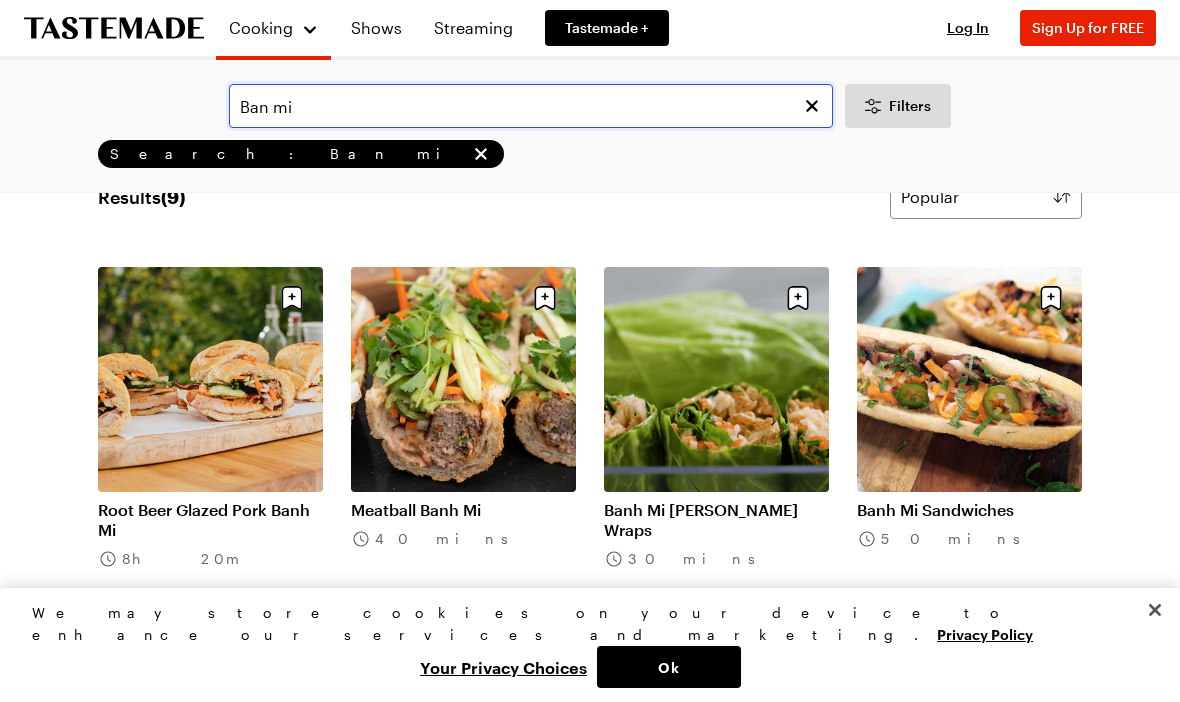 click on "Ban mi" at bounding box center [531, 106] 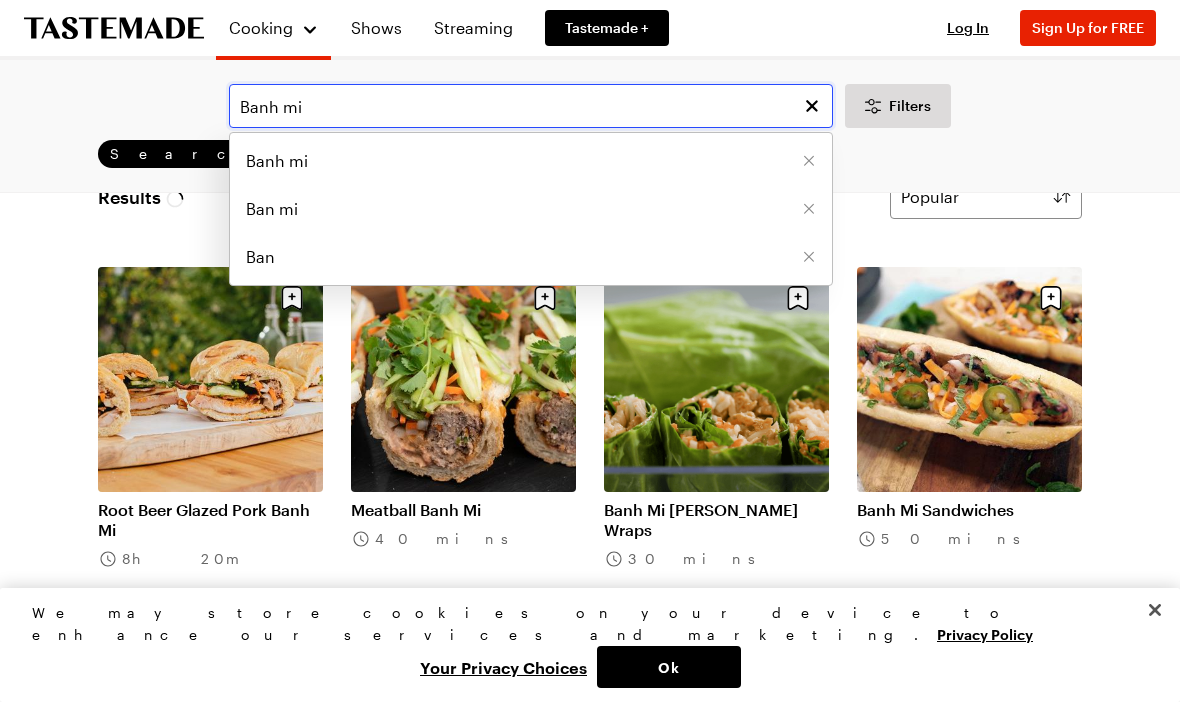 scroll, scrollTop: 0, scrollLeft: 0, axis: both 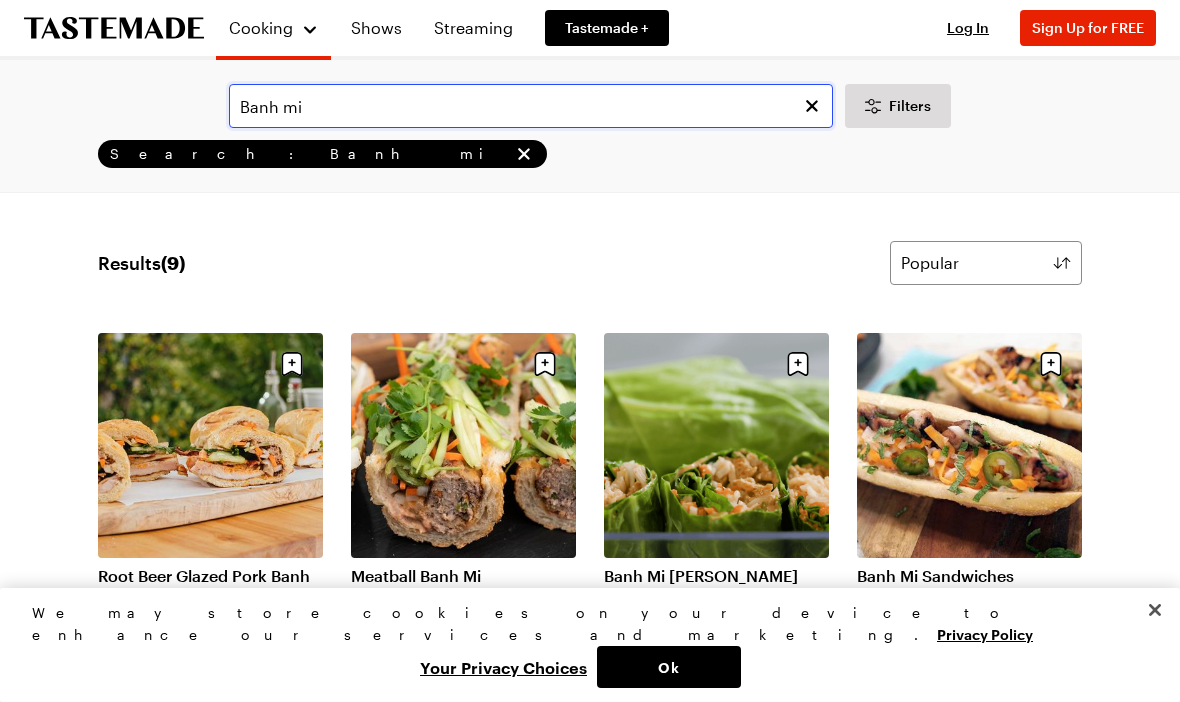 type on "Banh mi" 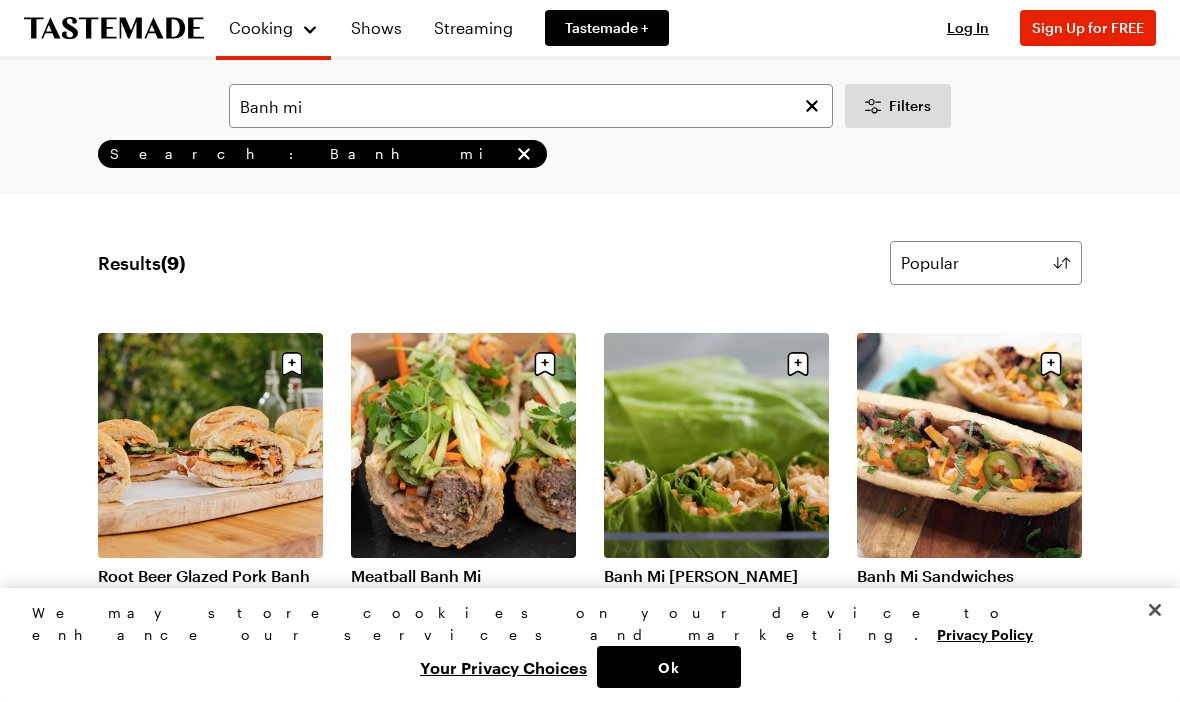 click on "Banh mi Filters Search: Banh mi Search Results  ( 9 ) Popular Load More Root Beer Glazed Pork Banh Mi 8h 20m Meatball Banh Mi 40 mins Banh Mi [PERSON_NAME] Wraps 30 mins Banh Mi Sandwiches 50 mins Pork Meatball Banh Mi 45 mins Omelette Banh Mi 15 mins Vietnamese Inspired Sandwich with 5-Spice Au Jus 40 mins Banh Mi Pizza 32 mins Ham & Turkey Banh Mi-Inspired Sandwiches 50 mins Load More Learn More" at bounding box center (590, 1047) 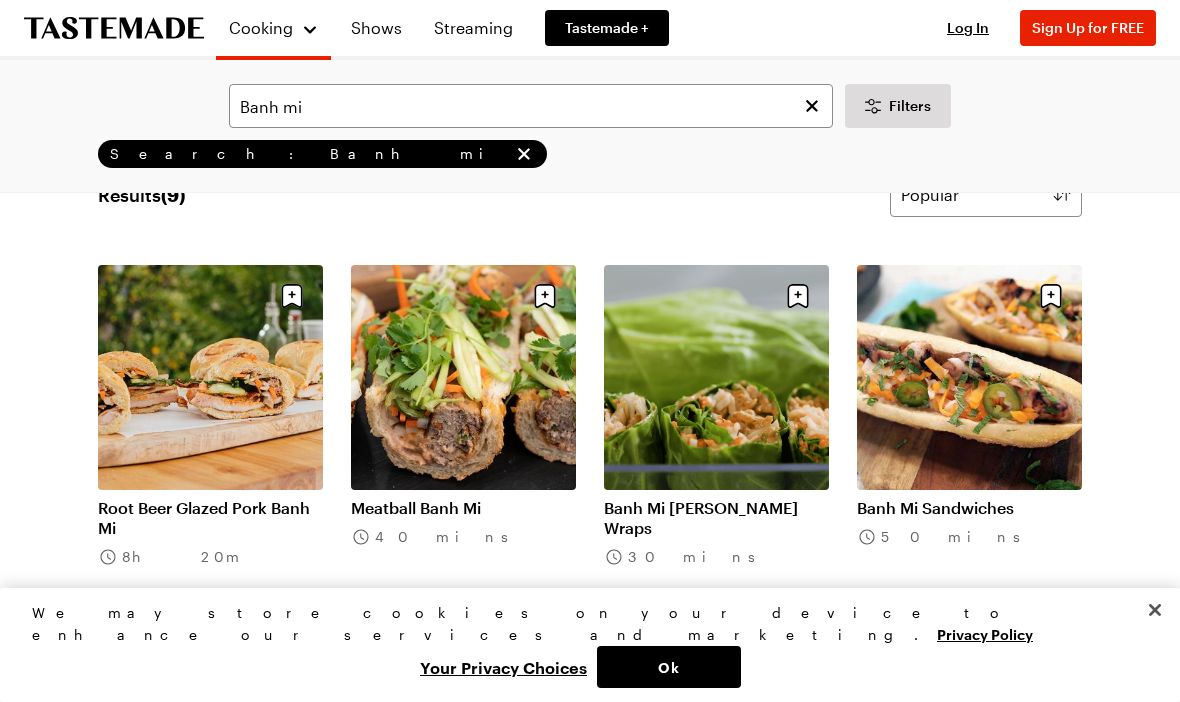 scroll, scrollTop: 67, scrollLeft: 0, axis: vertical 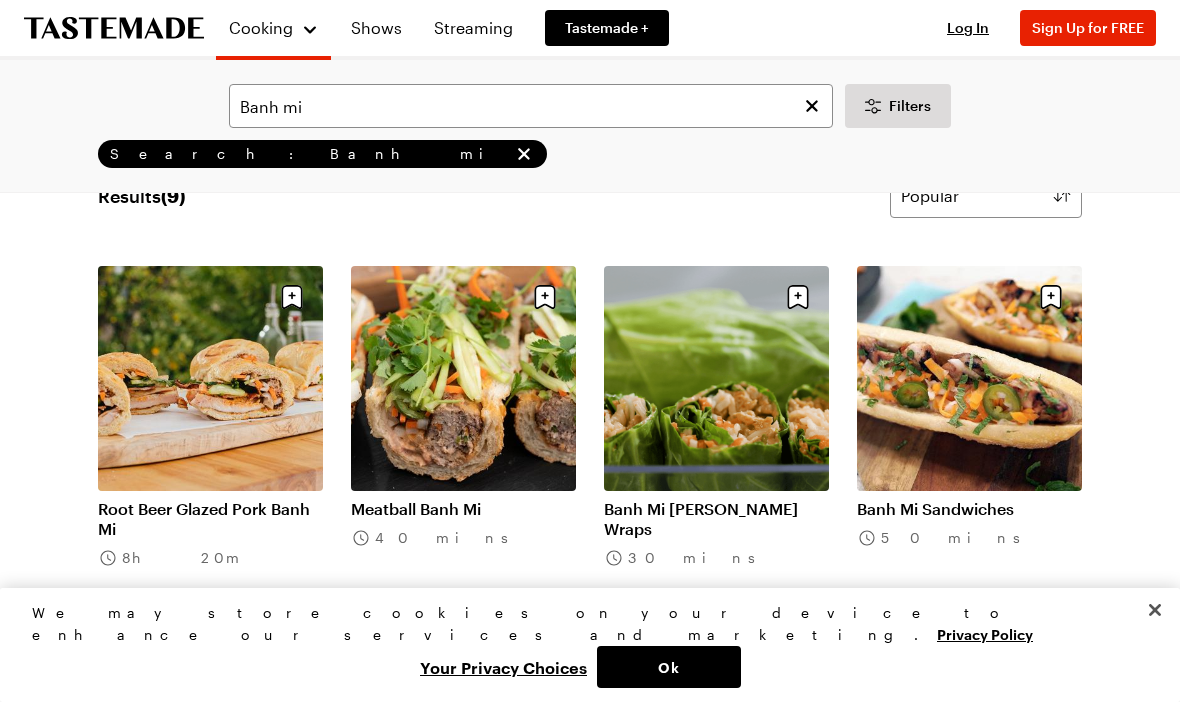 click on "Root Beer Glazed Pork Banh Mi" at bounding box center [210, 519] 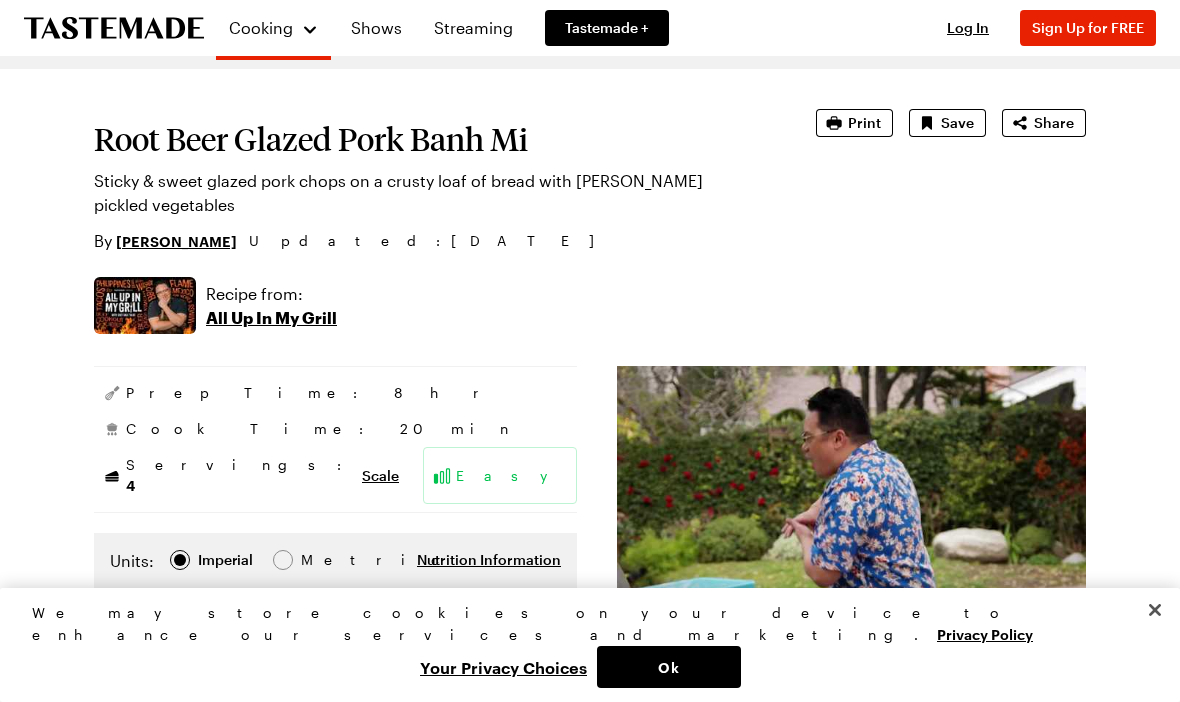 scroll, scrollTop: 0, scrollLeft: 0, axis: both 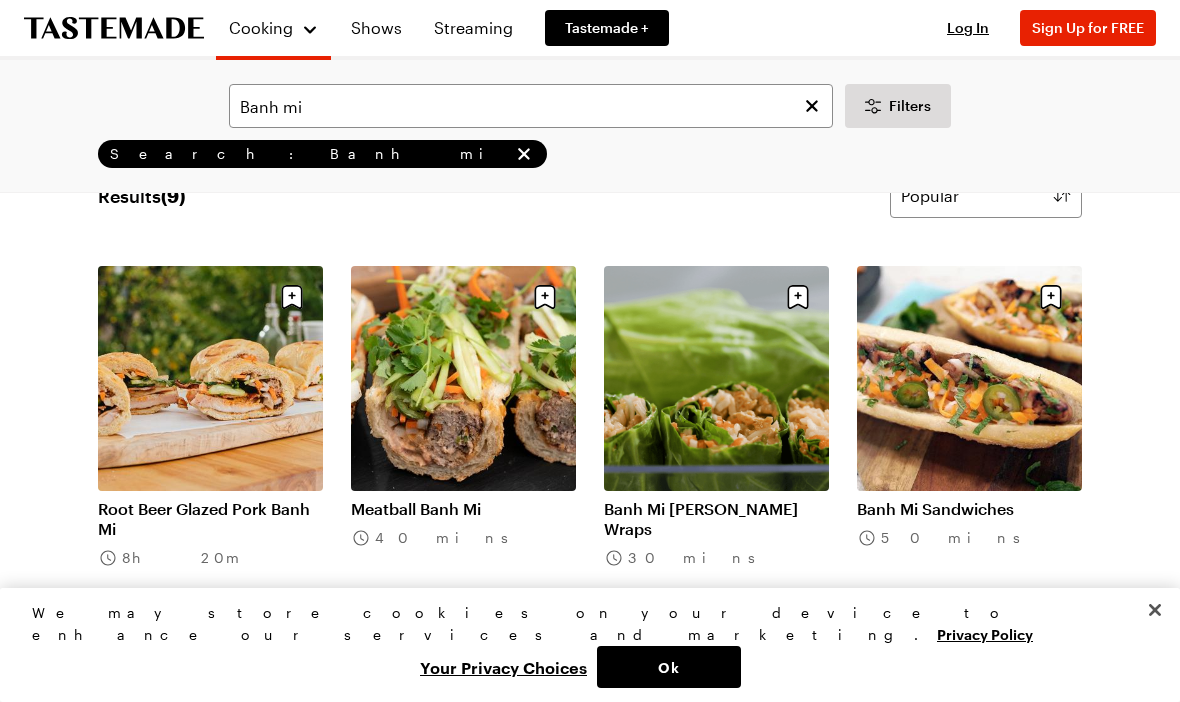 click 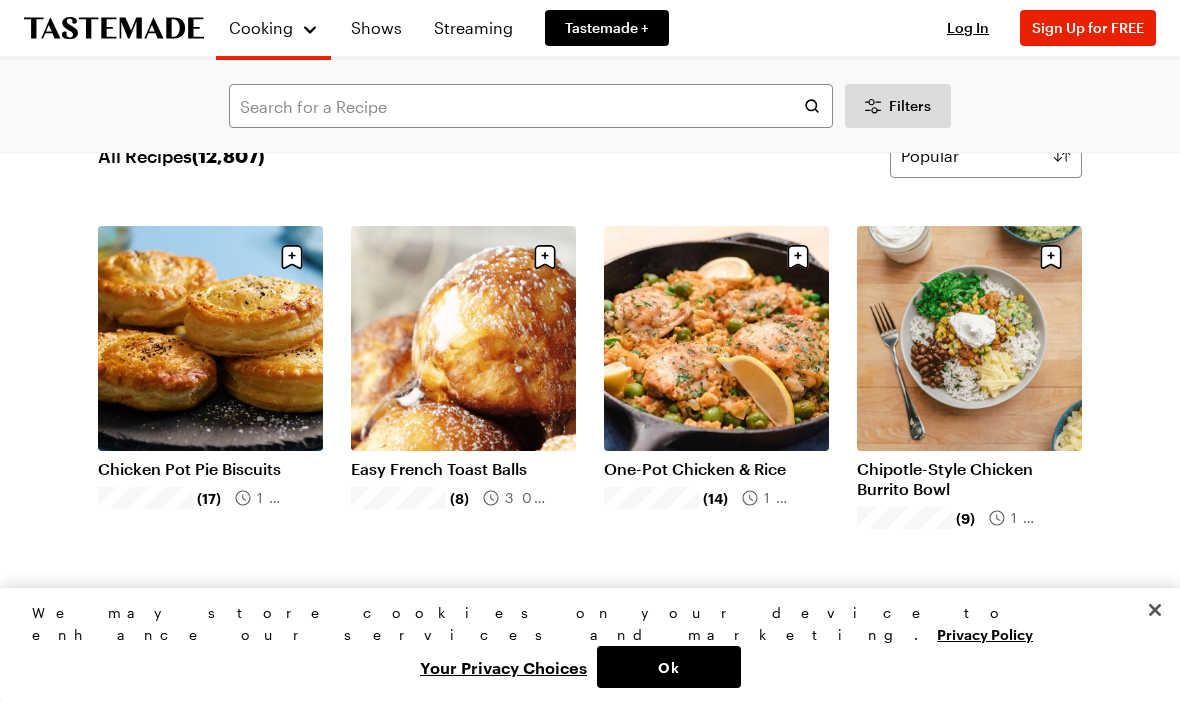 scroll, scrollTop: 0, scrollLeft: 0, axis: both 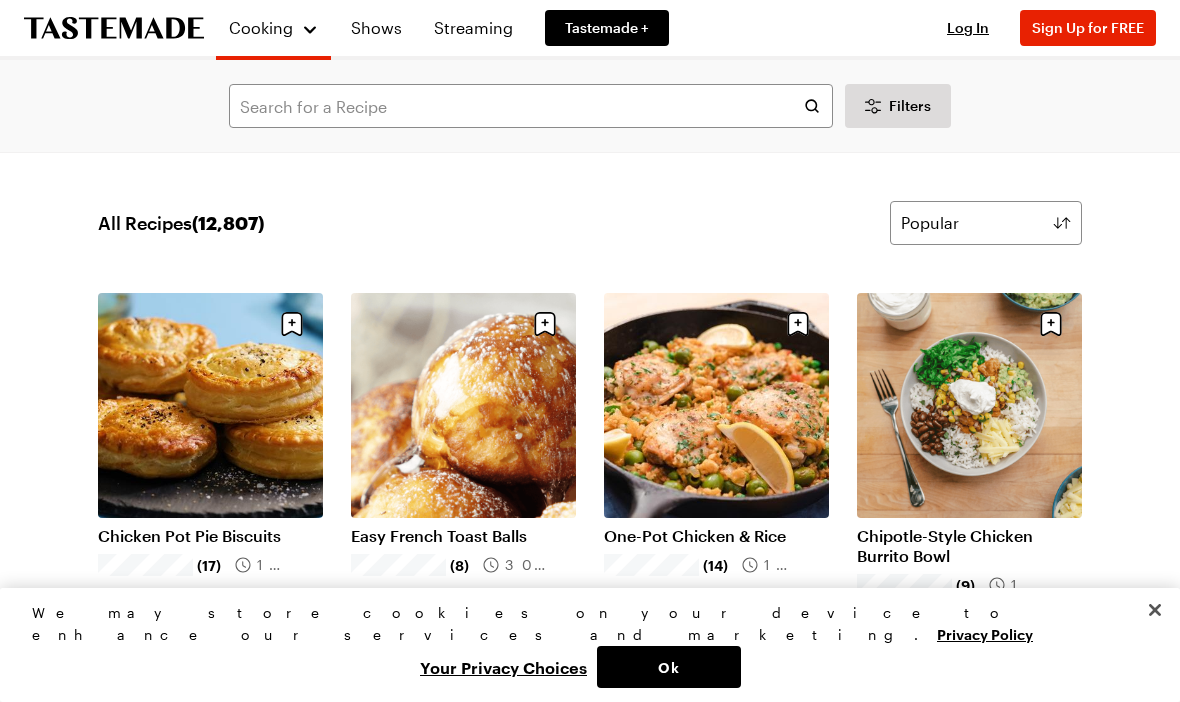 click on "Filters Search All Recipes  ( 12,807 ) Popular Load More Chicken Pot Pie Biscuits (17) 1h 35m Easy French Toast Balls (8) 30 mins One-Pot Chicken & Rice (14) 1h 10m Chipotle-Style Chicken Burrito Bowl (9) 1h 0m Cowboy Cornbread Casserole (1) 1h 0m Stuffed Potato Ball Casserole (3) 2h 10m Lemon Roast Chicken (4) 2h 25m Affordable One-Pot Penne Pasta (7) 30 mins Classic Beef Stroganoff (9) 40 mins Chicken Burrito Bowls (1) 6h 50m Detroit Style Deep Dish Pizza (6) 38 mins Bang Bang Shrimp Linguine (6) 45 mins Cheesy Chicken Enchiladas (6) 24 mins Baklava Cheesecake (6) 5h 25m Fried Chicken (3) 50 mins Chicken Piccata (6) 25 mins Roasted Garlic & Parmesan Crispy Smashed Potato 1h 30m [PERSON_NAME]'s Cacio e Pepe (4) 15 mins Healthy Fish Tacos (2) 14 mins Invisible Cake (4) 3h 35m Double Smashburgers (4) 50 mins Beef Noodles (4) 1h 45m Butter-Roasted Fish (1) 25 mins Blueberry Breakfast Smoothie Bowl (2) 10 mins Chicken Pizzaiola (3) 30 mins Cheesy Garlic Pull Apart Bread (2) 3h 10m Walnut Cake (2) 1h 20m (2) 48 mins" at bounding box center [590, 5166] 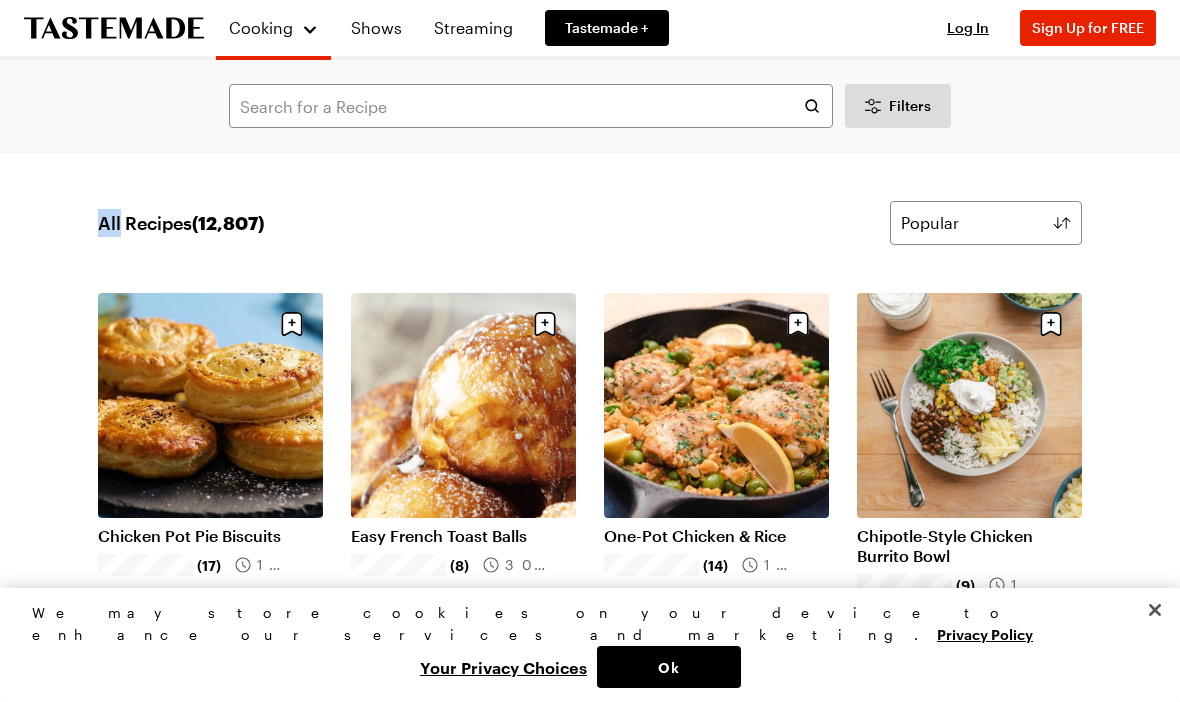 click on "All Recipes  ( 12,807 ) Popular Load More Chicken Pot Pie Biscuits (17) 1h 35m Easy French Toast Balls (8) 30 mins One-Pot Chicken & Rice (14) 1h 10m Chipotle-Style Chicken Burrito Bowl (9) 1h 0m Cowboy Cornbread Casserole (1) 1h 0m Stuffed Potato Ball Casserole (3) 2h 10m Lemon Roast Chicken (4) 2h 25m Affordable One-Pot Penne Pasta (7) 30 mins Classic Beef Stroganoff (9) 40 mins Chicken Burrito Bowls (1) 6h 50m Detroit Style Deep Dish Pizza (6) 38 mins Bang Bang Shrimp Linguine (6) 45 mins Cheesy Chicken Enchiladas (6) 24 mins Baklava Cheesecake (6) 5h 25m Fried Chicken (3) 50 mins Chicken Piccata (6) 25 mins Roasted Garlic & Parmesan Crispy Smashed Potato 1h 30m [PERSON_NAME]'s Cacio e Pepe (4) 15 mins Healthy Fish Tacos (2) 14 mins Invisible Cake (4) 3h 35m Double Smashburgers (4) 50 mins Beef Noodles (4) 1h 45m Butter-Roasted Fish (1) 25 mins Blueberry Breakfast Smoothie Bowl (2) 10 mins Chicken Pizzaiola (3) 30 mins Cheesy Garlic Pull Apart Bread (2) 3h 10m Walnut Cake (2) 1h 20m White Bean Chicken Chili (2)" at bounding box center (590, 5213) 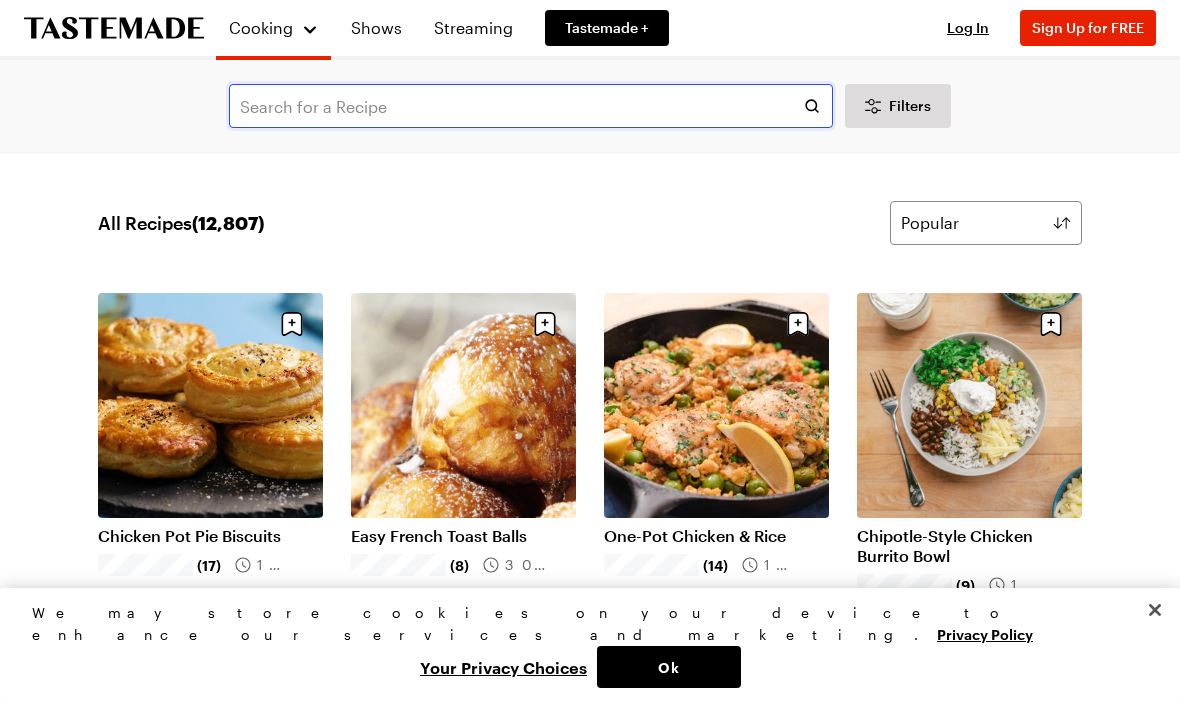 click at bounding box center [531, 106] 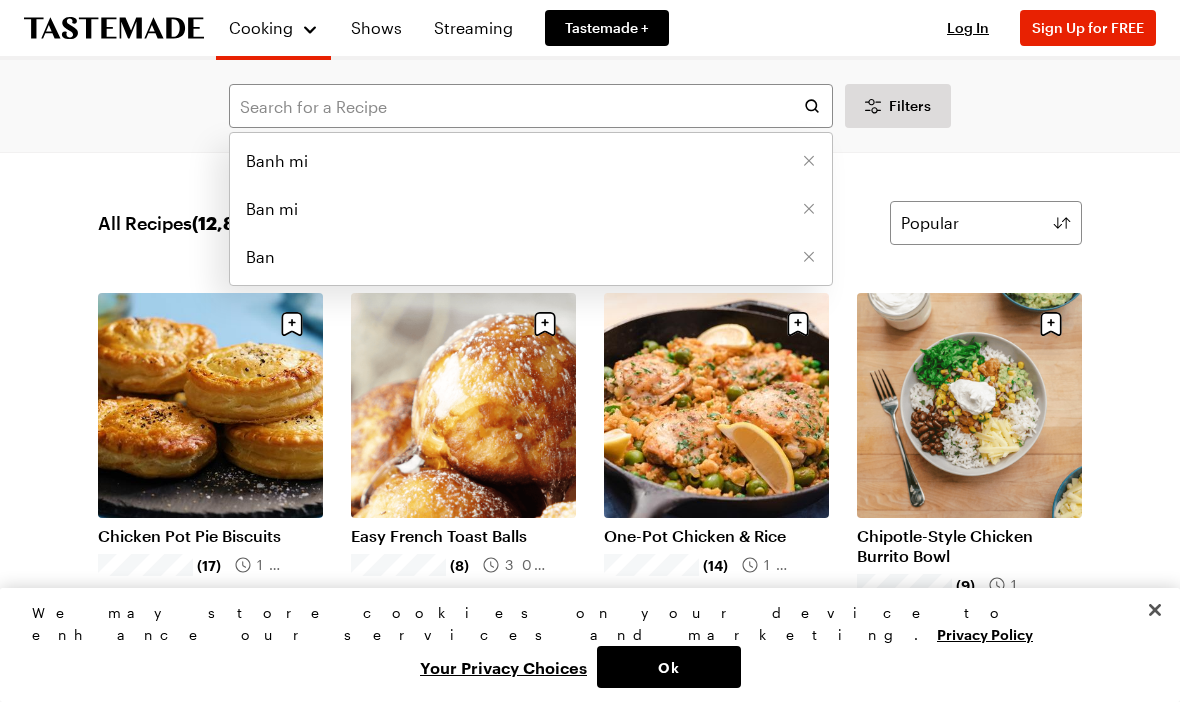 click on "Banh mi" at bounding box center [531, 161] 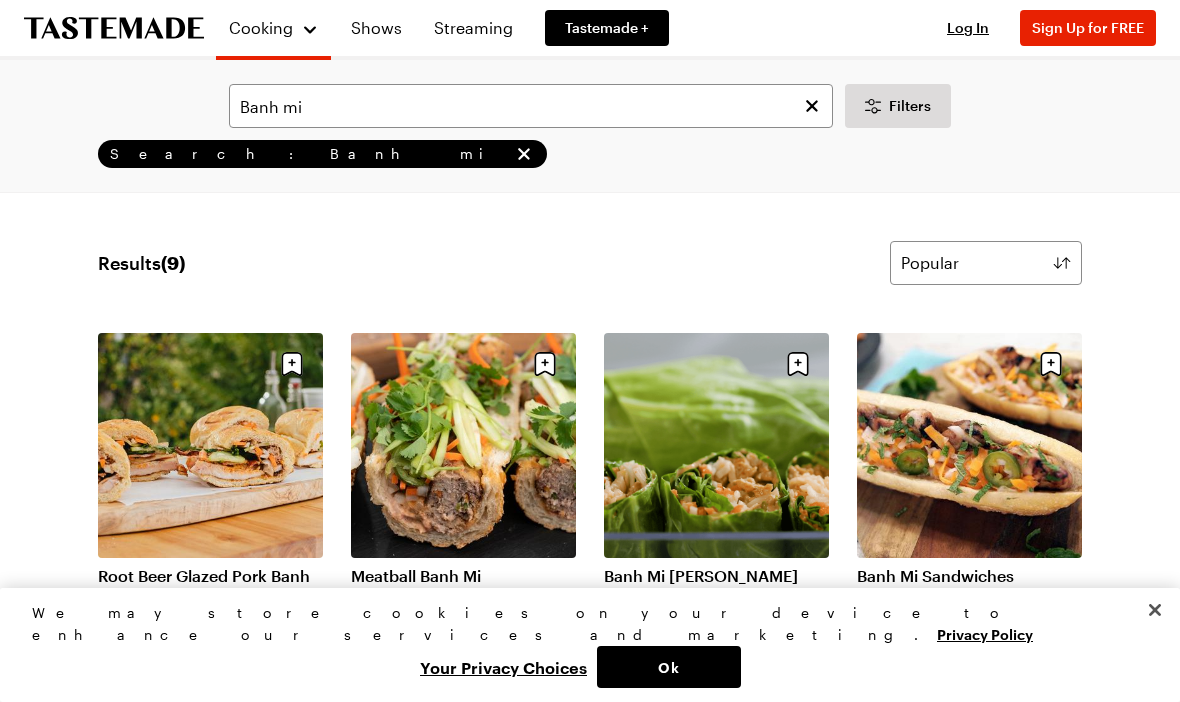 click on "Banh mi Filters Search: Banh mi Search" at bounding box center [590, 126] 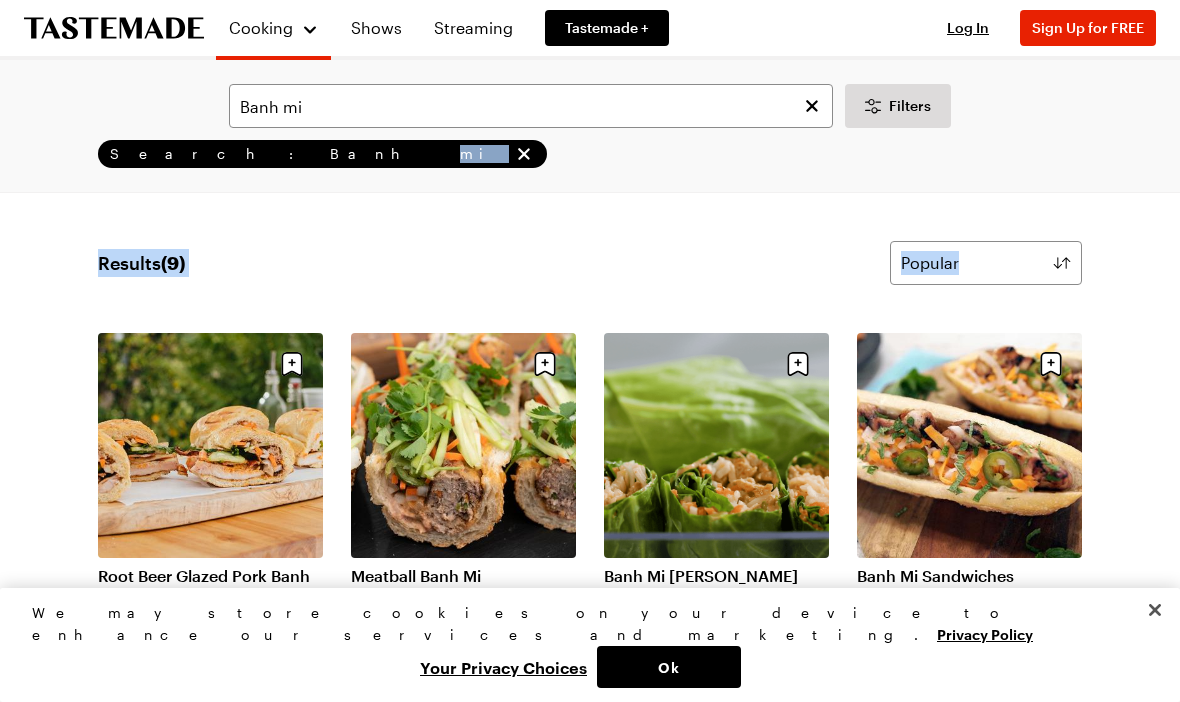 click on "Banh mi Filters Search: Banh mi Search Results  ( 9 ) Popular Load More Root Beer Glazed Pork Banh Mi 8h 20m Meatball Banh Mi 40 mins Banh Mi [PERSON_NAME] Wraps 30 mins Banh Mi Sandwiches 50 mins Pork Meatball Banh Mi 45 mins Omelette Banh Mi 15 mins Vietnamese Inspired Sandwich with 5-Spice Au Jus 40 mins Banh Mi Pizza 32 mins Ham & Turkey Banh Mi-Inspired Sandwiches 50 mins Load More Learn More" at bounding box center (590, 1047) 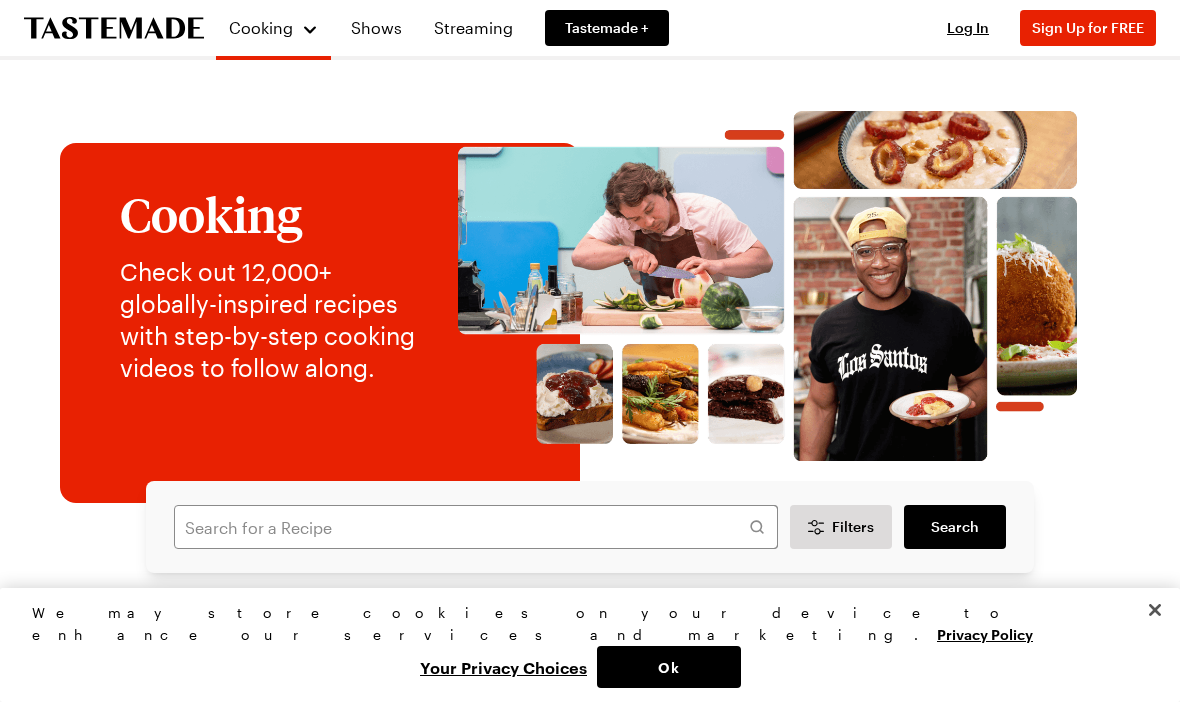scroll, scrollTop: 0, scrollLeft: 0, axis: both 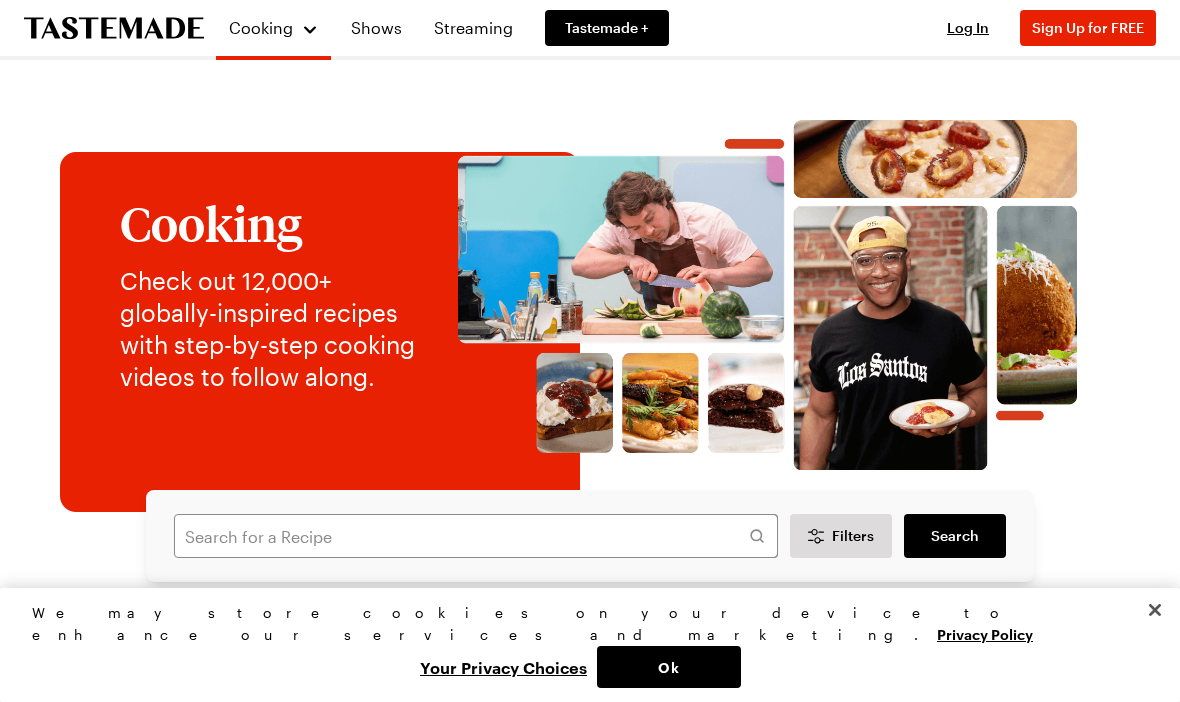 click on "Cooking" at bounding box center [261, 27] 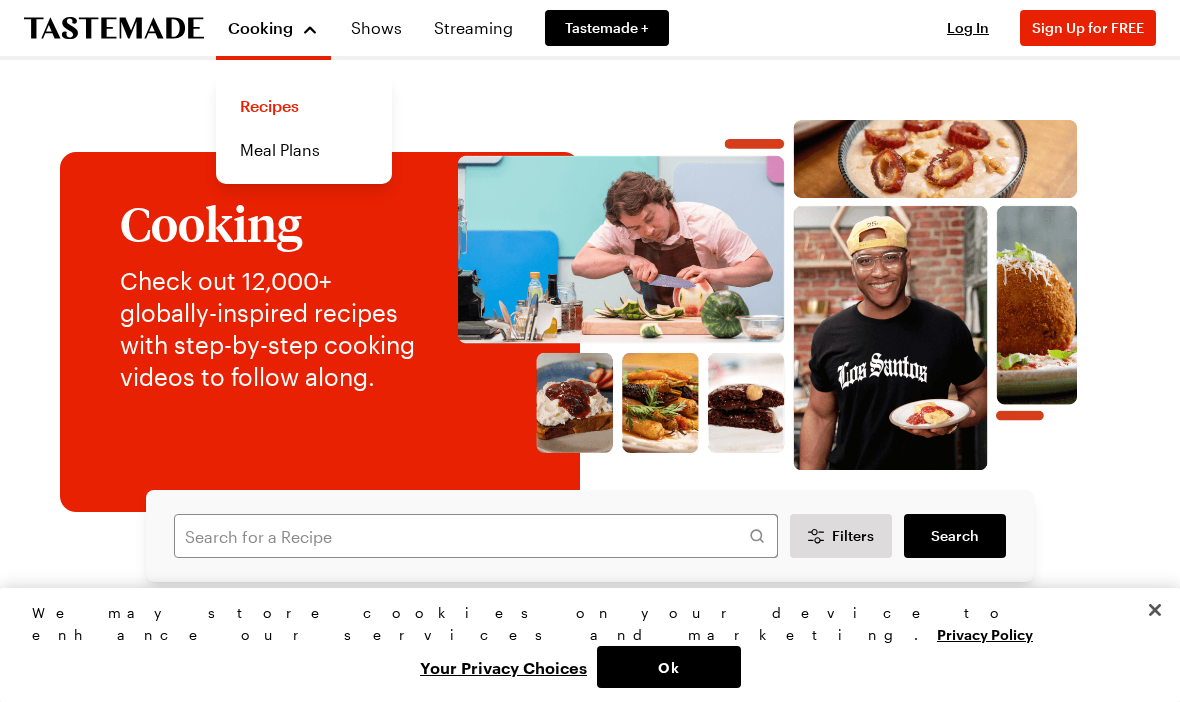 click on "Recipes" at bounding box center [304, 106] 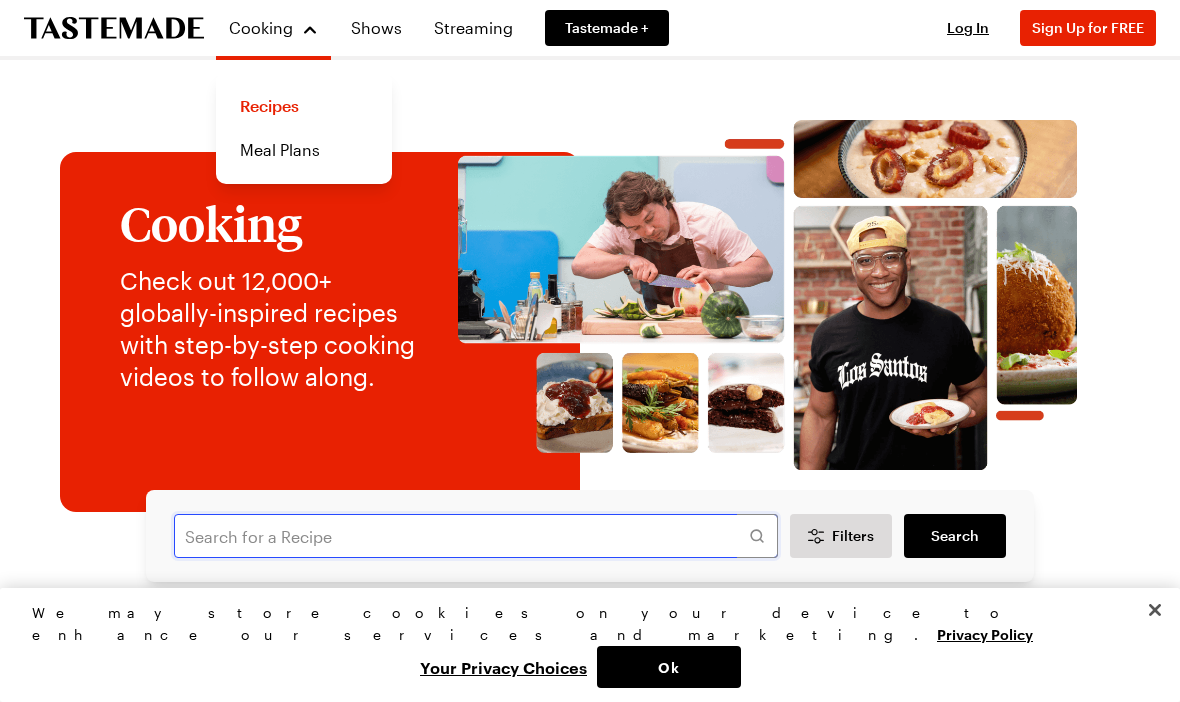 click at bounding box center (476, 536) 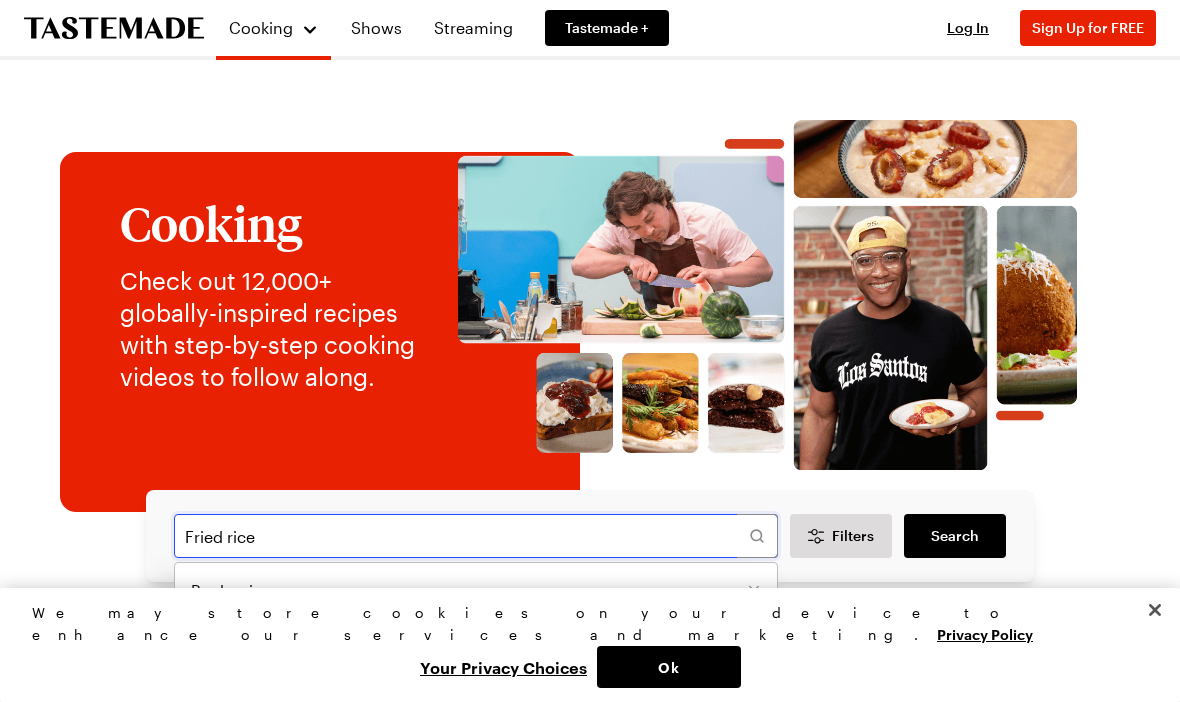 type on "Fried rice" 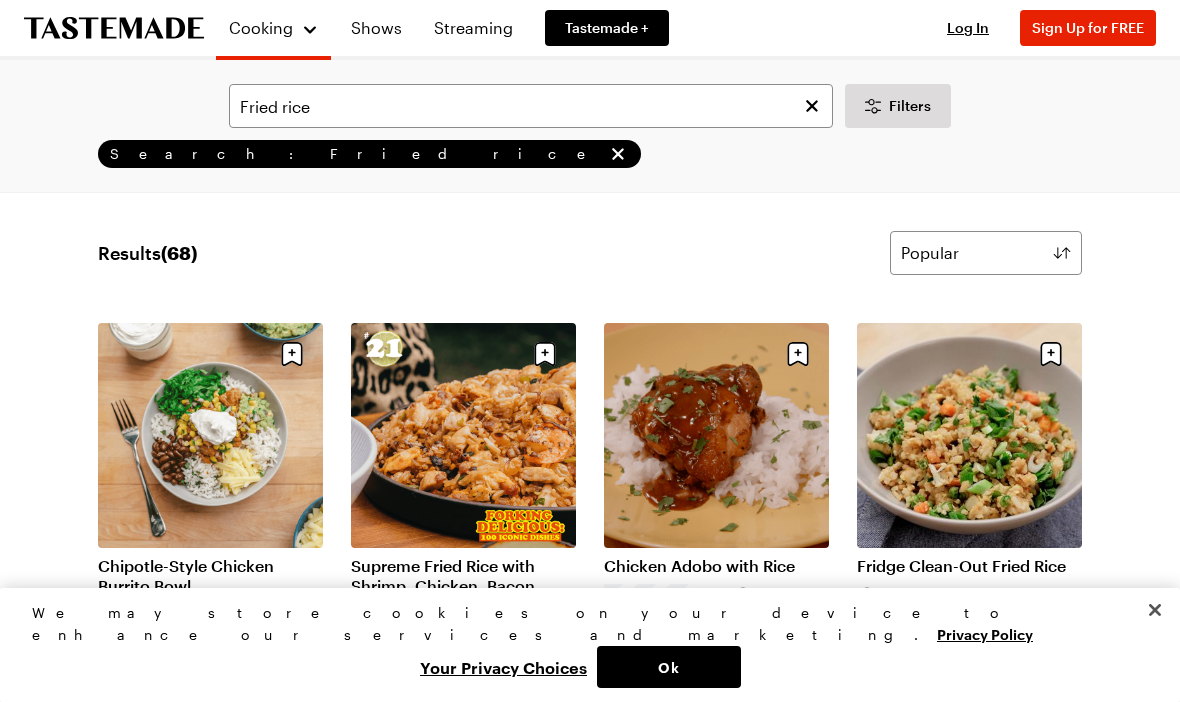 scroll, scrollTop: 9, scrollLeft: 0, axis: vertical 